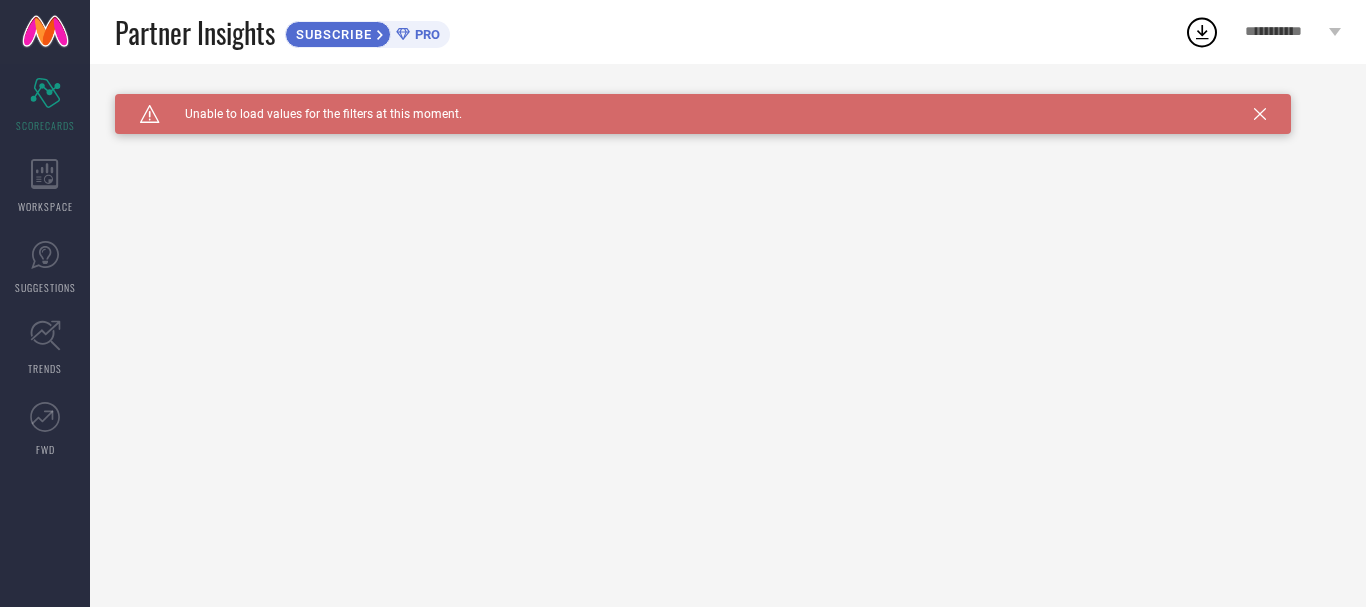 scroll, scrollTop: 0, scrollLeft: 0, axis: both 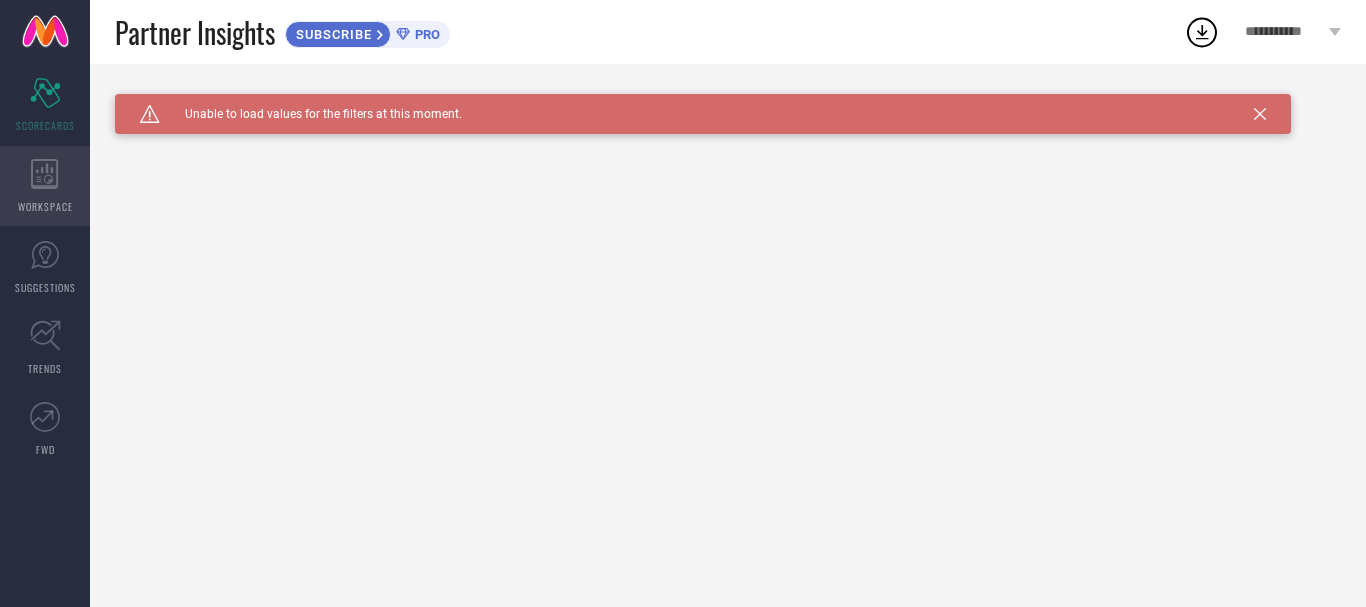 click on "WORKSPACE" at bounding box center (45, 186) 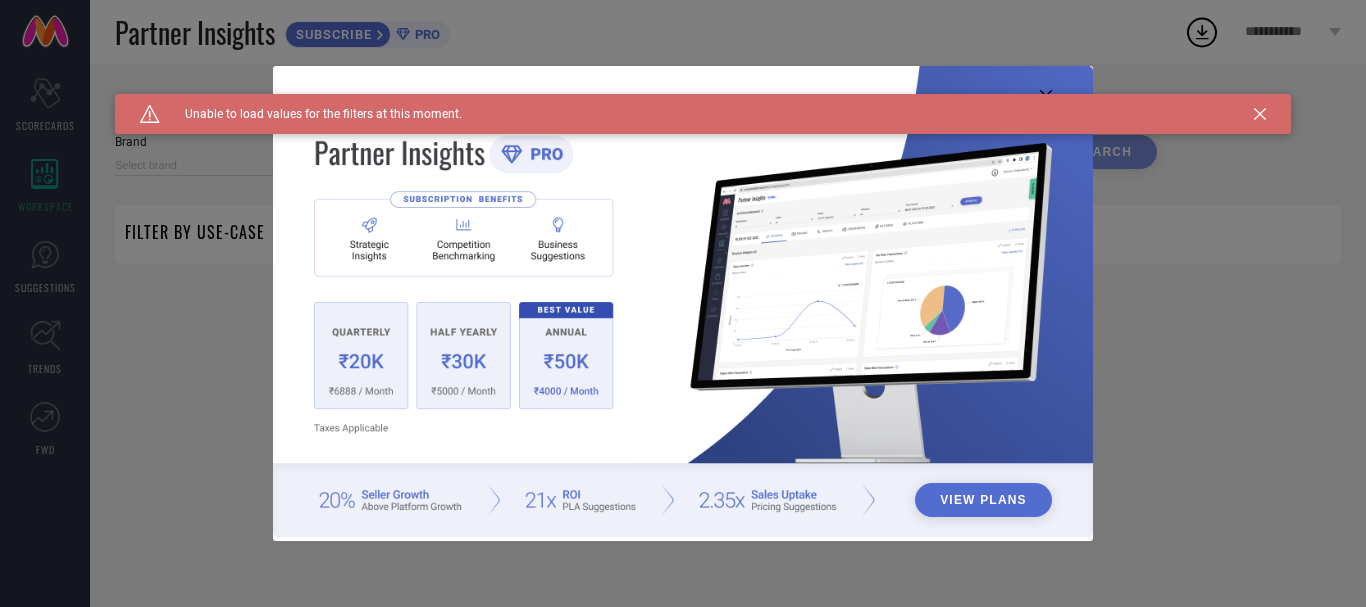 type on "1 STOP FASHION" 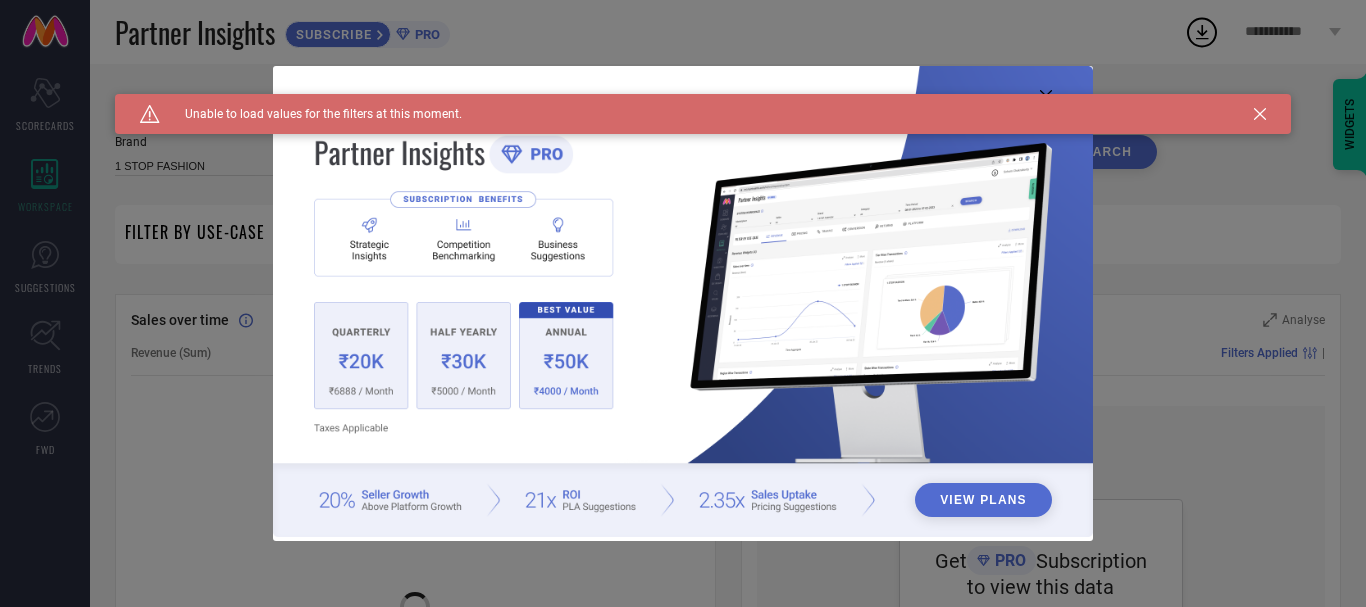 click 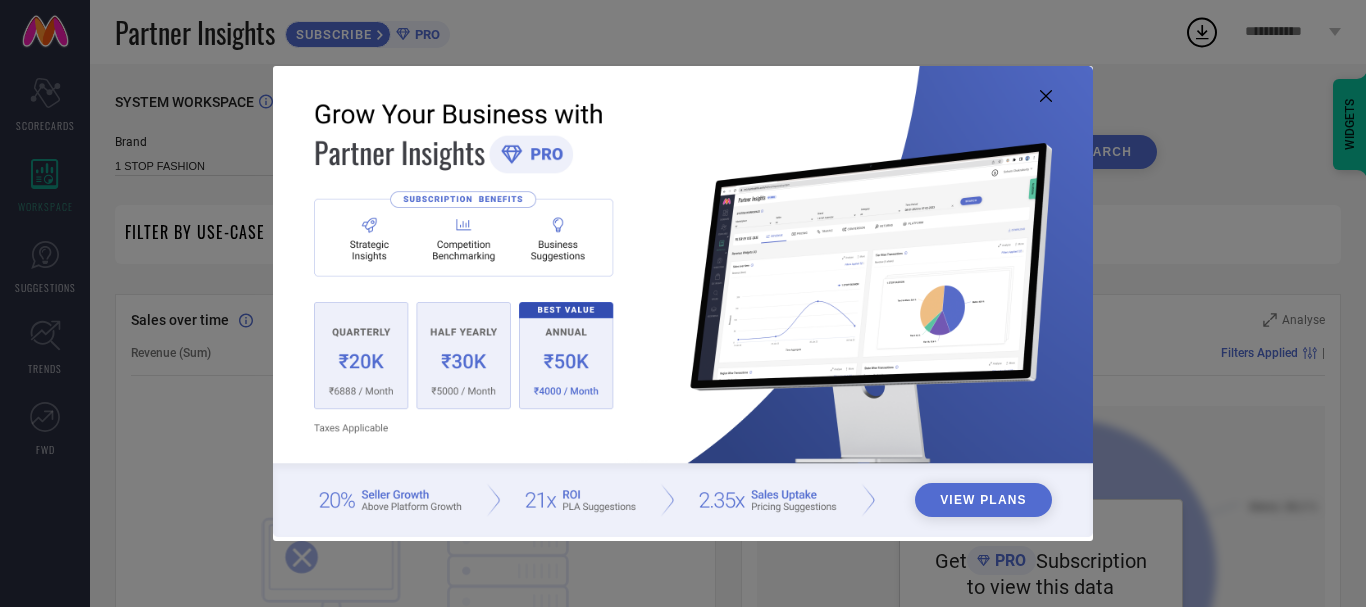 click at bounding box center (683, 301) 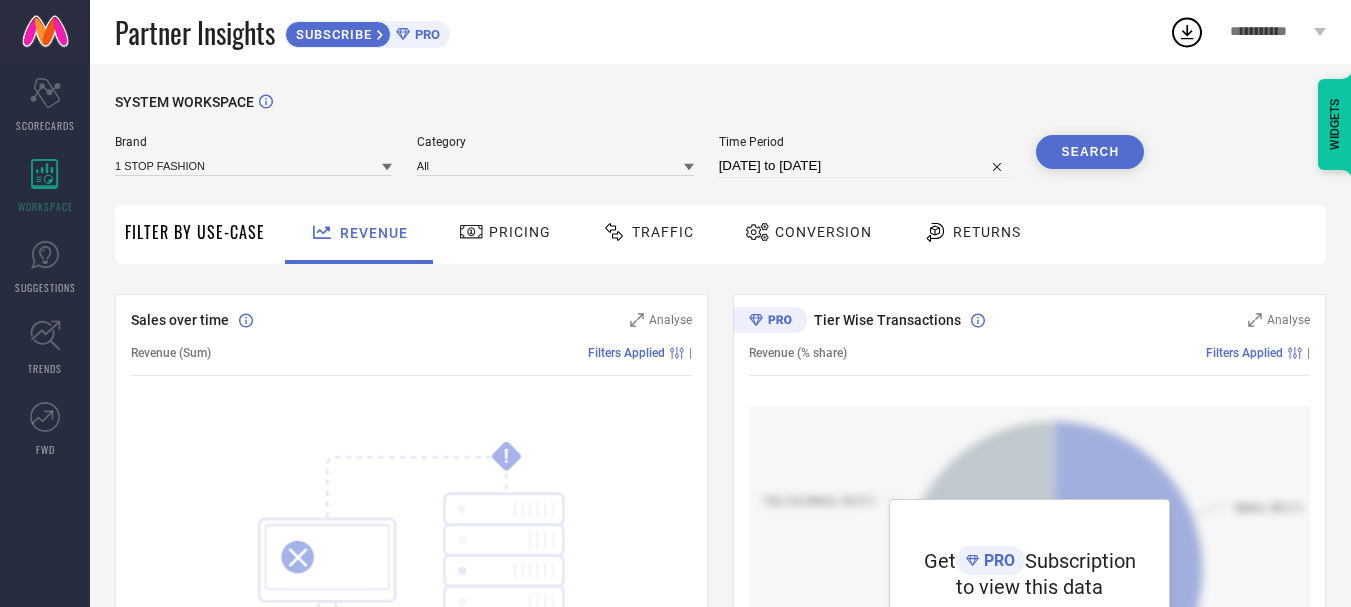 drag, startPoint x: 53, startPoint y: 99, endPoint x: 315, endPoint y: 481, distance: 463.21484 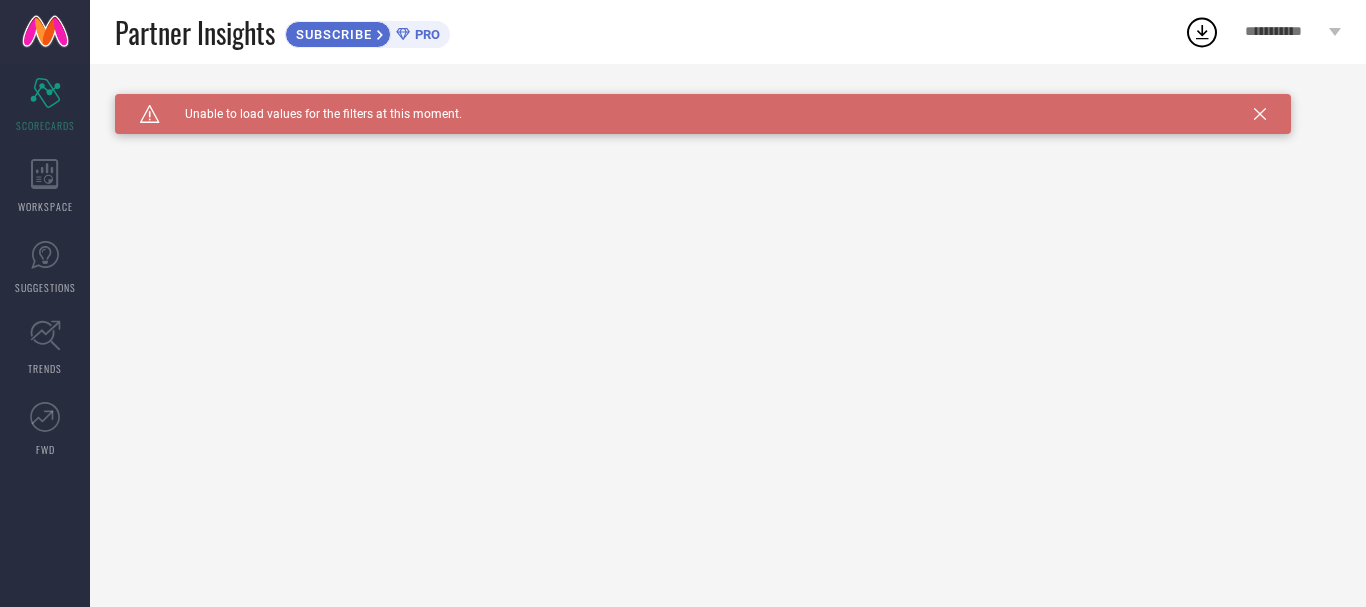 click on "**********" at bounding box center (1284, 32) 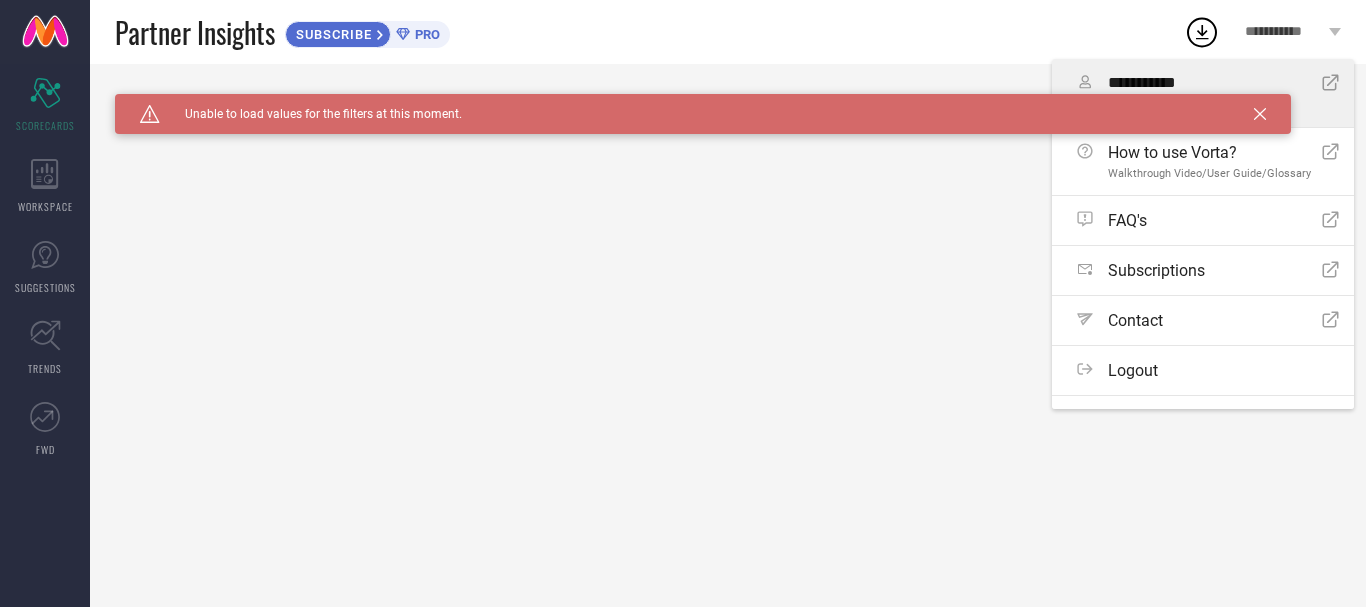 click on "**********" at bounding box center (1207, 83) 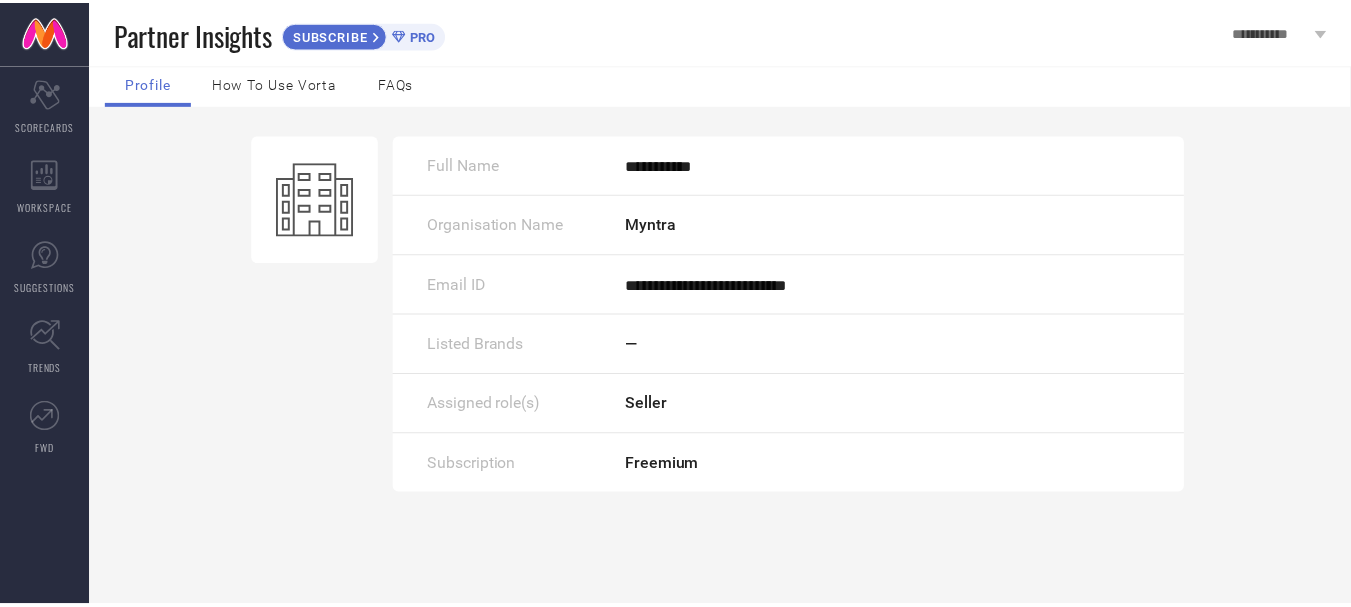 scroll, scrollTop: 0, scrollLeft: 0, axis: both 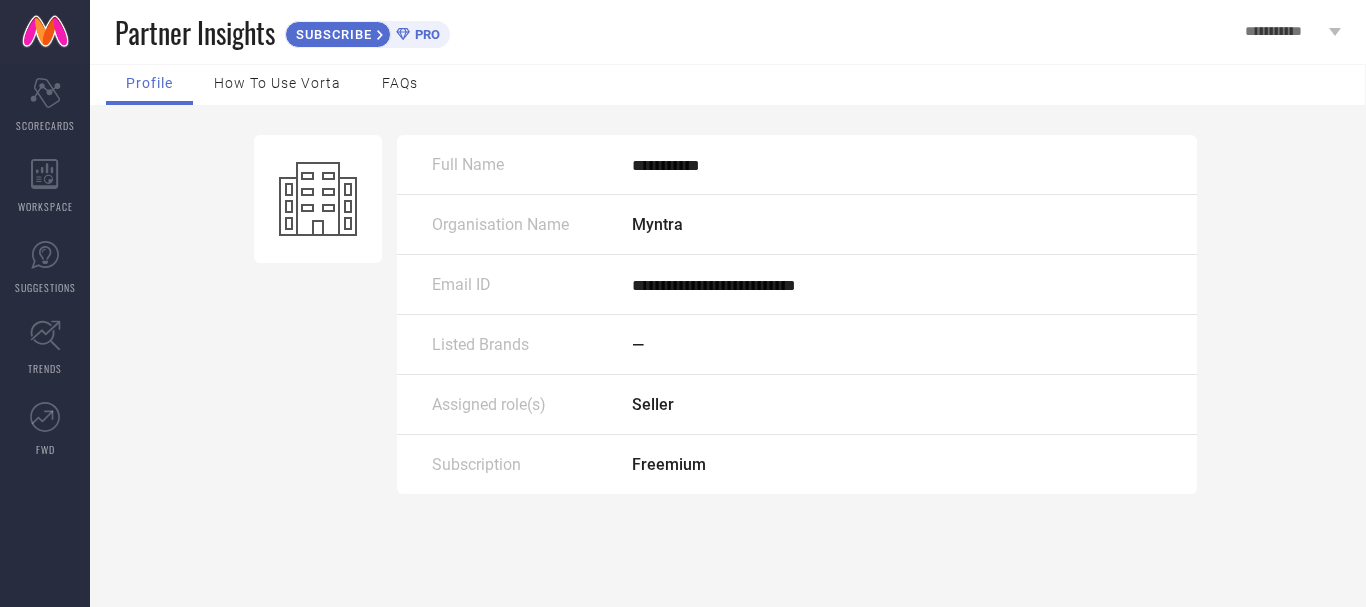 click on "How to use Vorta" at bounding box center (277, 83) 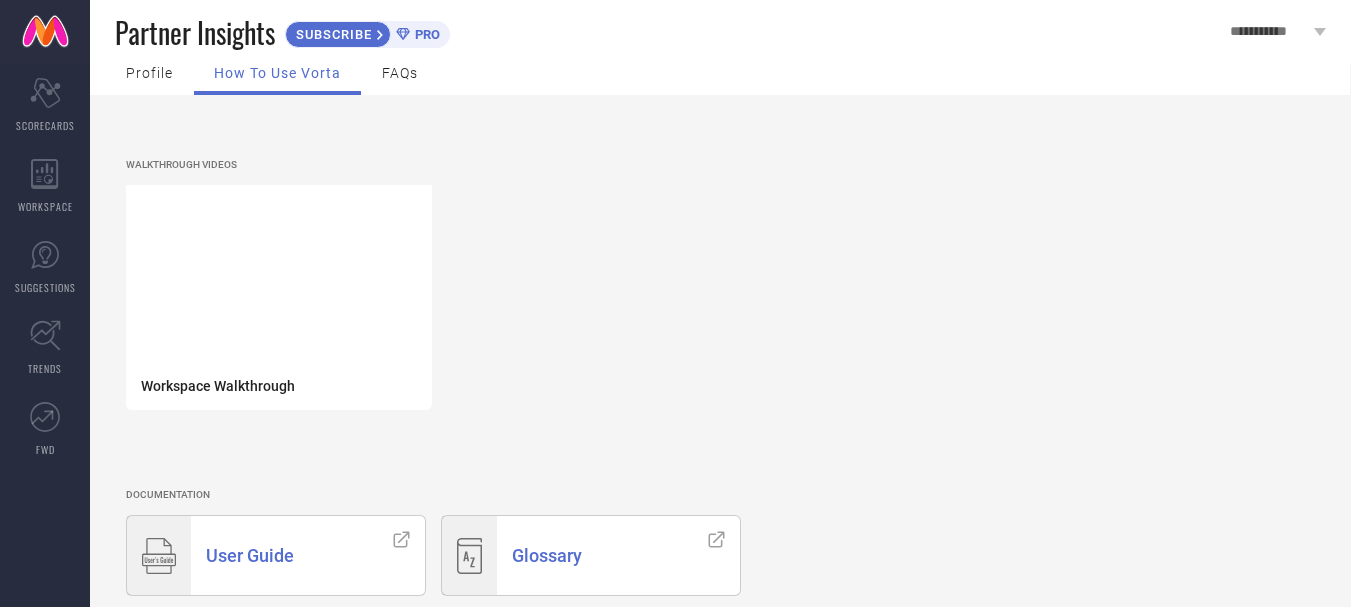 scroll, scrollTop: 0, scrollLeft: 0, axis: both 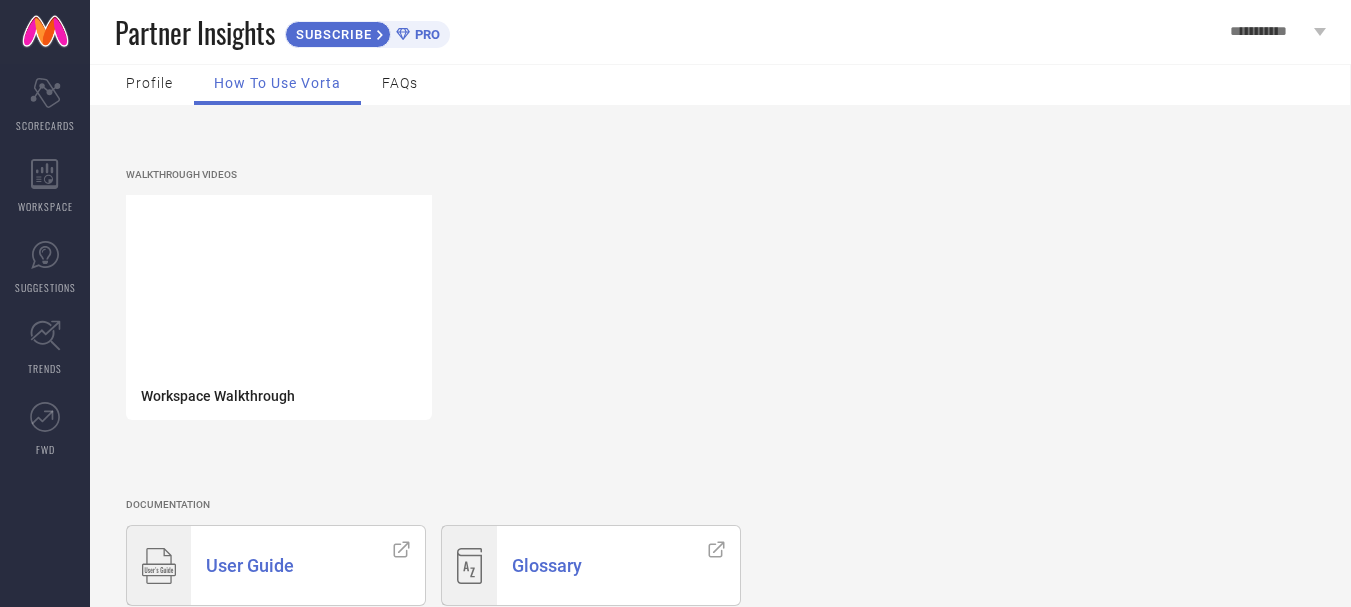 click on "FAQs" at bounding box center (400, 85) 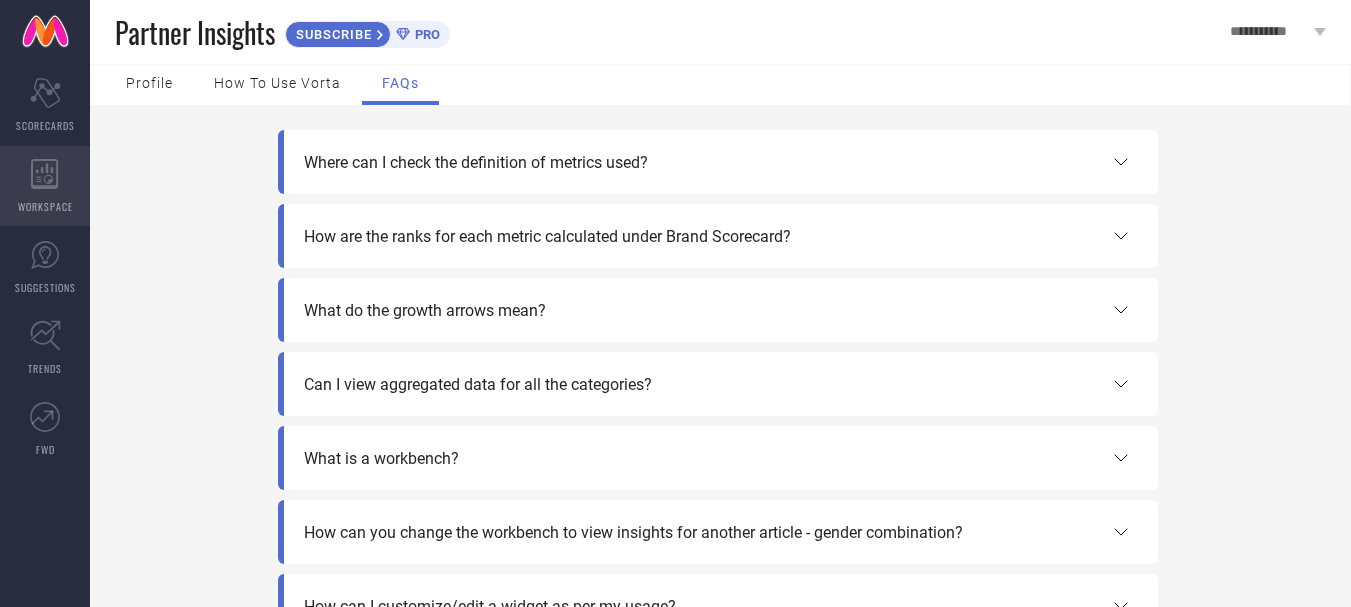 click on "WORKSPACE" at bounding box center (45, 186) 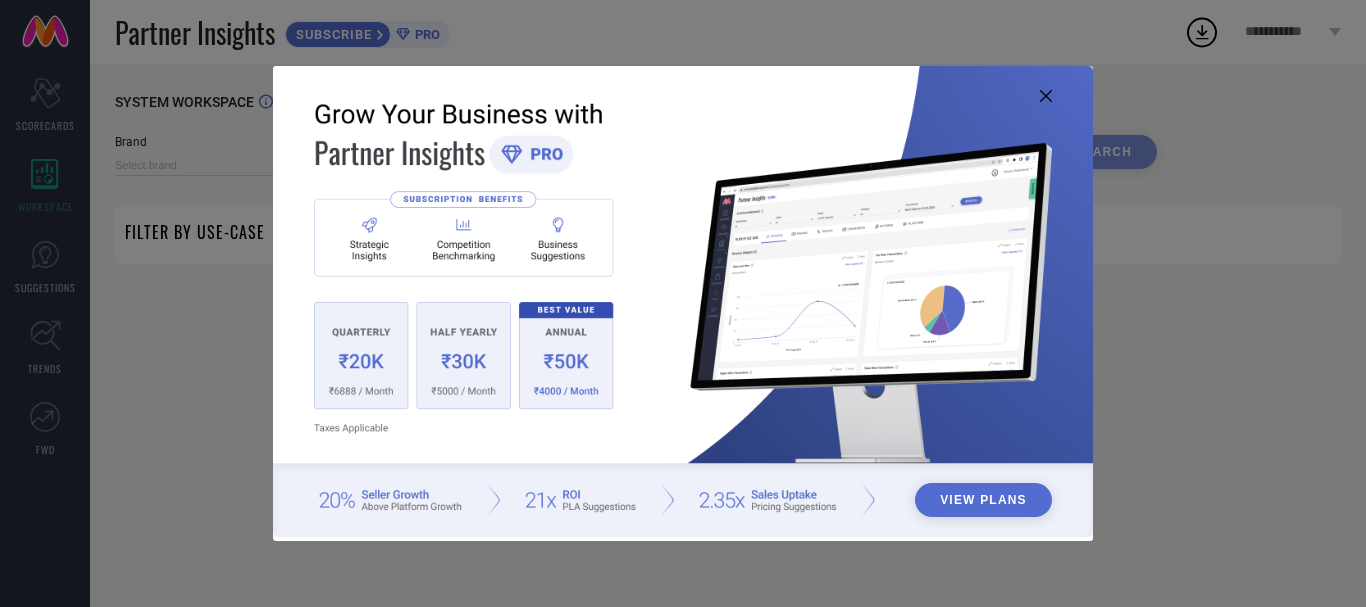 type on "1 STOP FASHION" 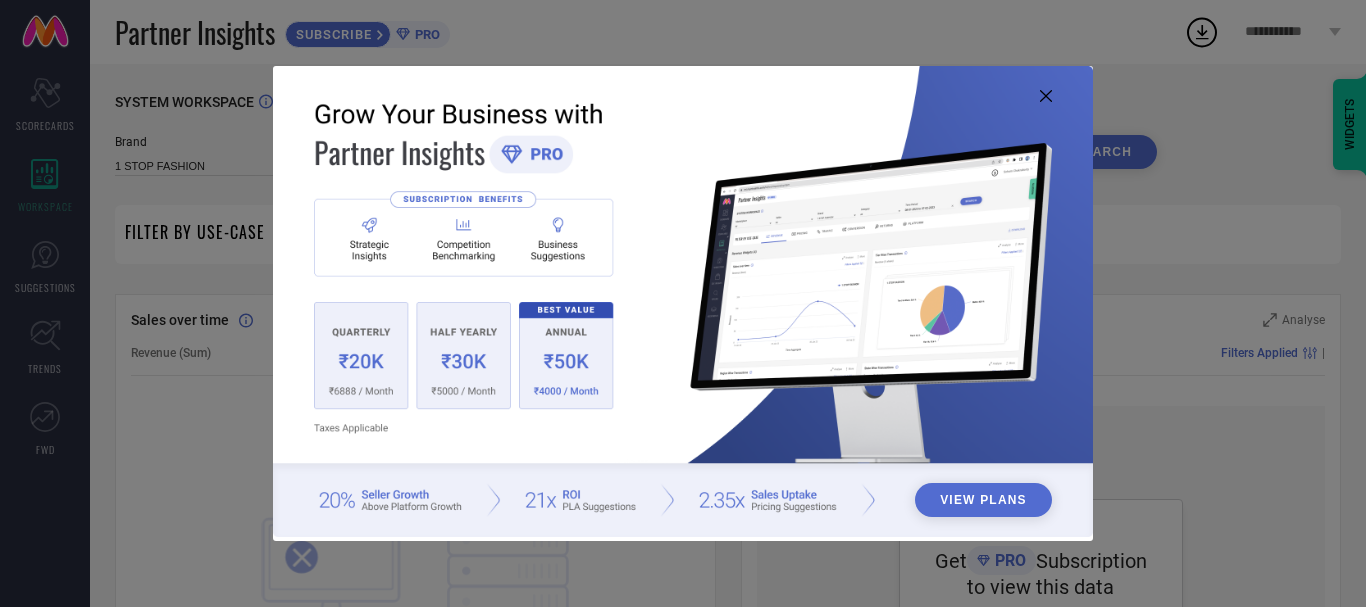 click 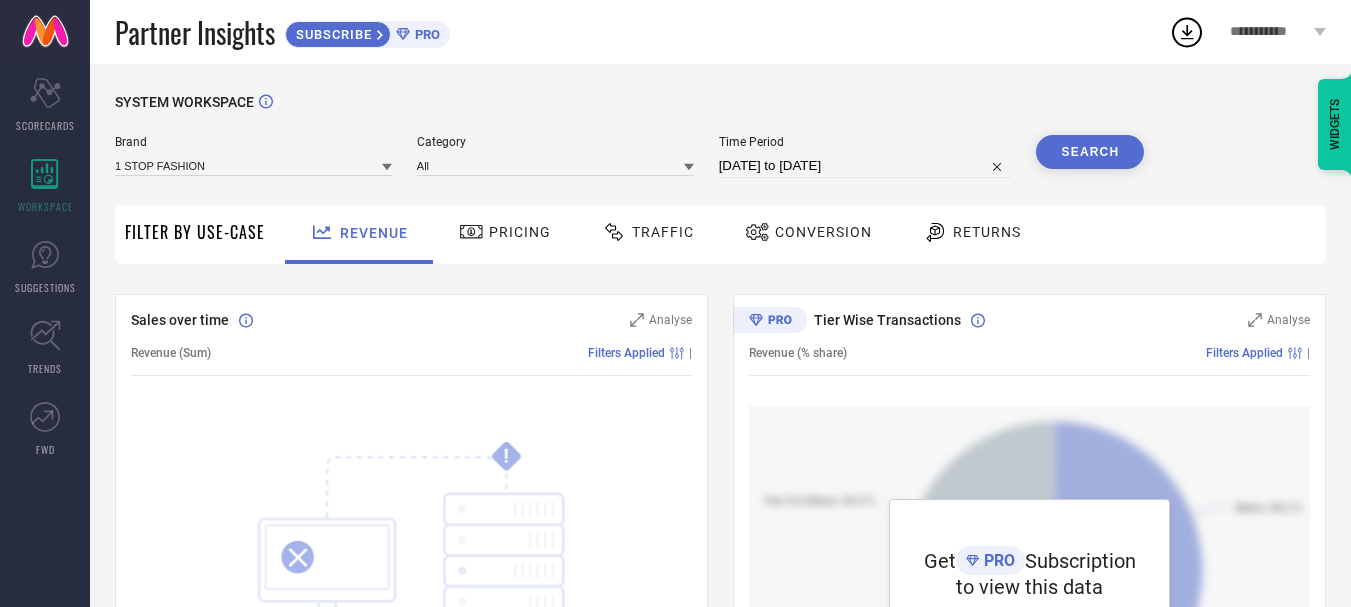 click on "Pricing" at bounding box center (520, 232) 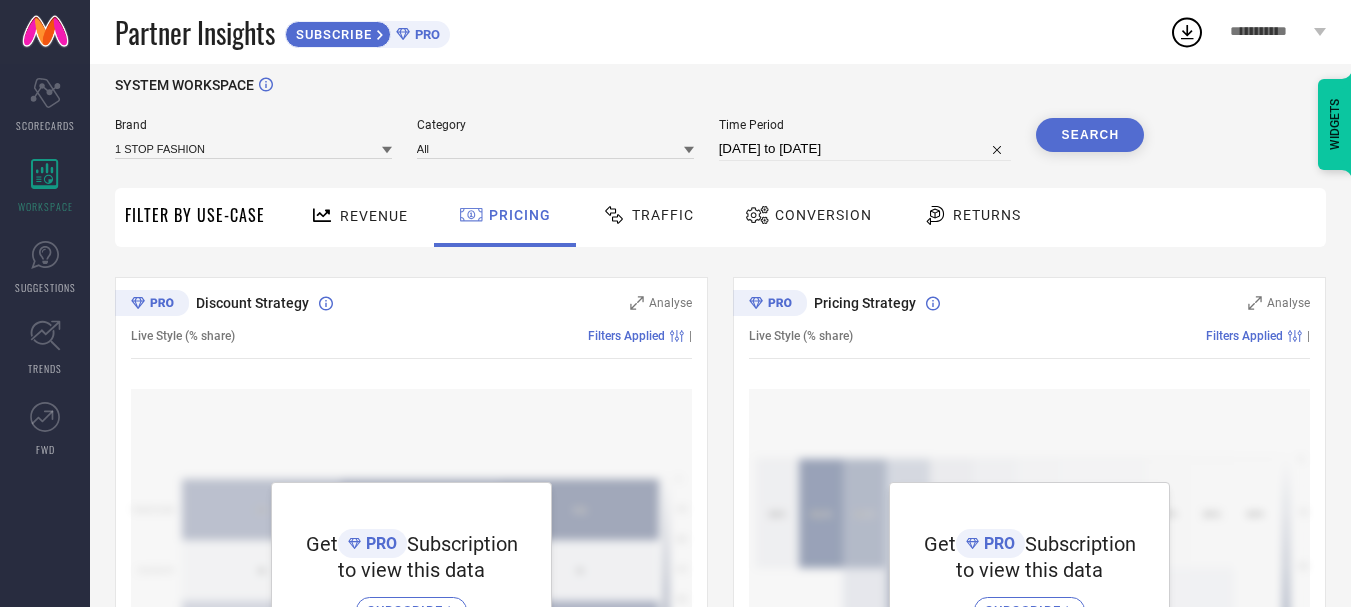 scroll, scrollTop: 0, scrollLeft: 0, axis: both 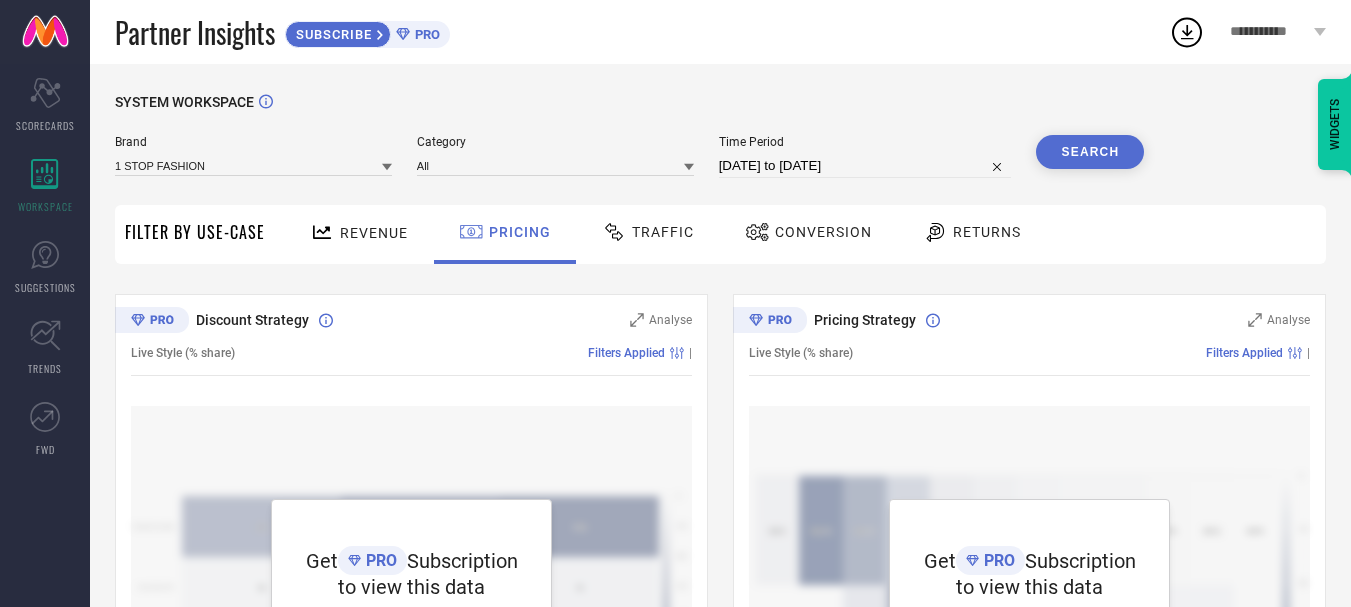 click on "Traffic" at bounding box center (648, 234) 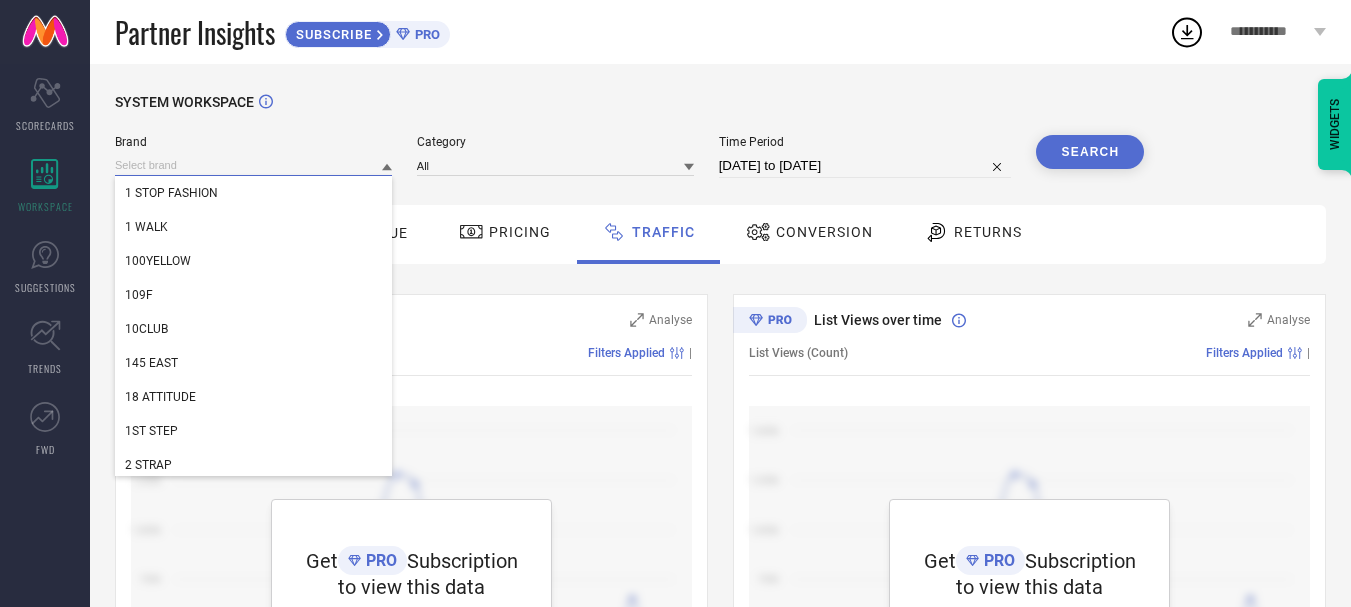 click at bounding box center [253, 165] 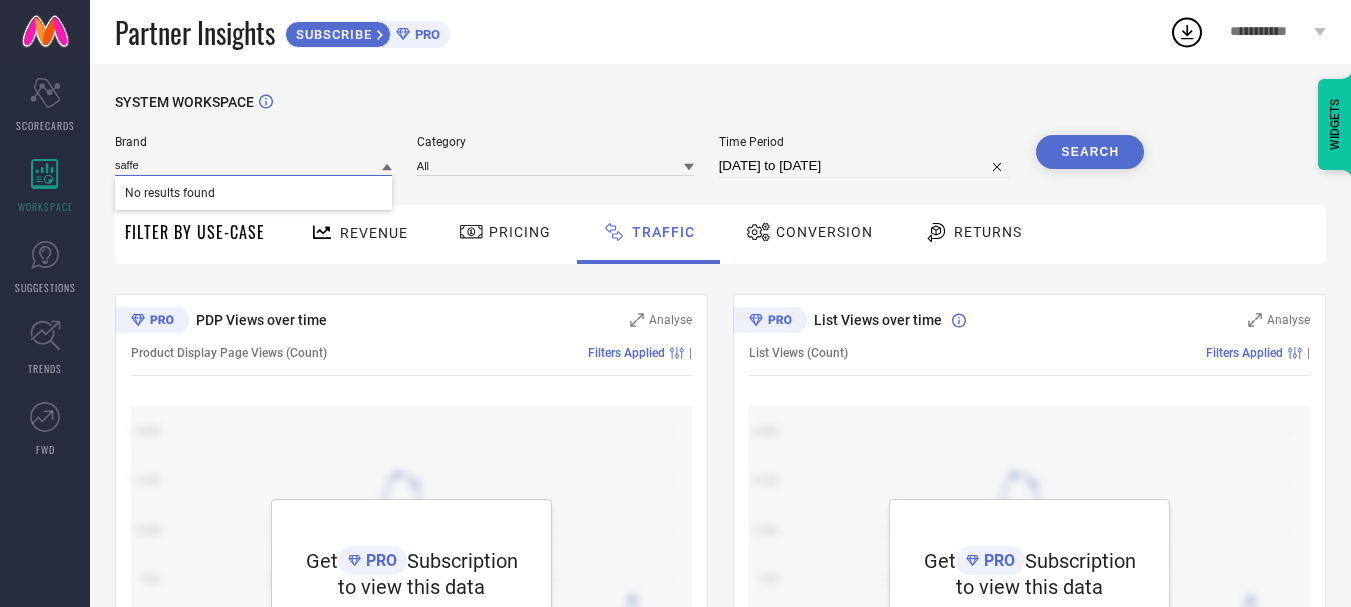 type on "saffe" 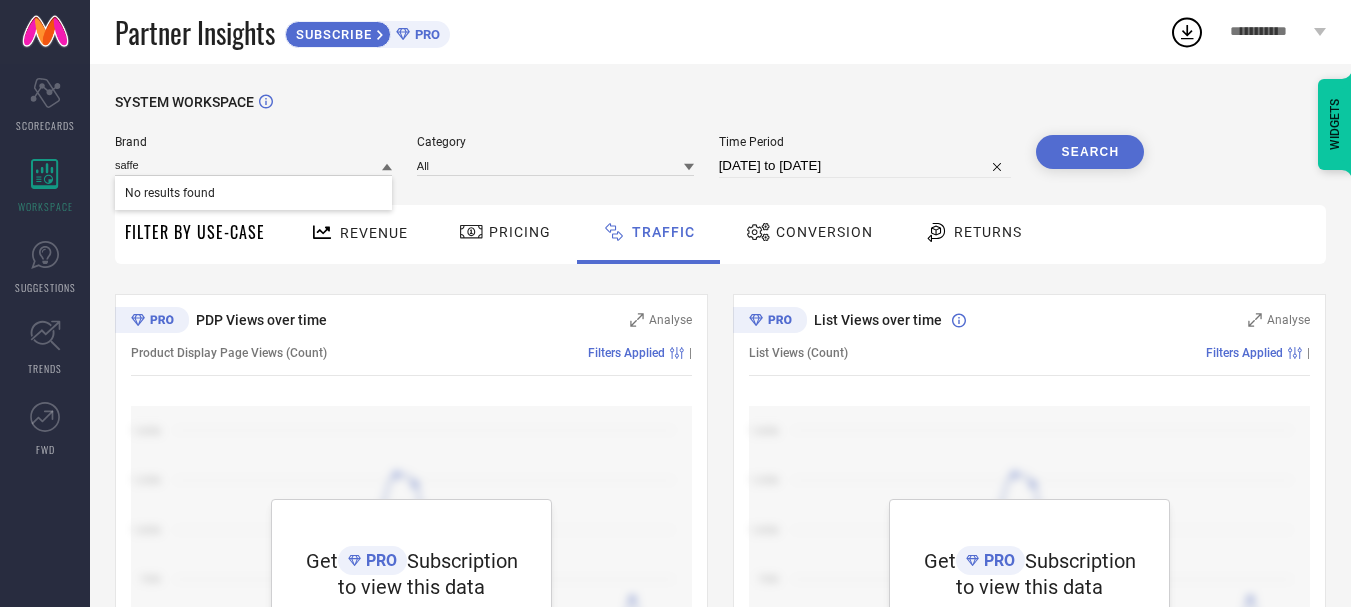 click on "SYSTEM WORKSPACE Brand saffe No results found Category All Time Period 25-06-2025 to 25-07-2025 Search Filter By Use-Case Revenue Pricing Traffic Conversion Returns PDP Views over time Analyse Product Display Page Views (Count) Filters Applied |  Get  PRO  Subscription  to view this data SUBSCRIBE List Views over time Analyse List Views (Count) Filters Applied |  Get  PRO  Subscription  to view this data SUBSCRIBE WIDGETS" at bounding box center (720, 444) 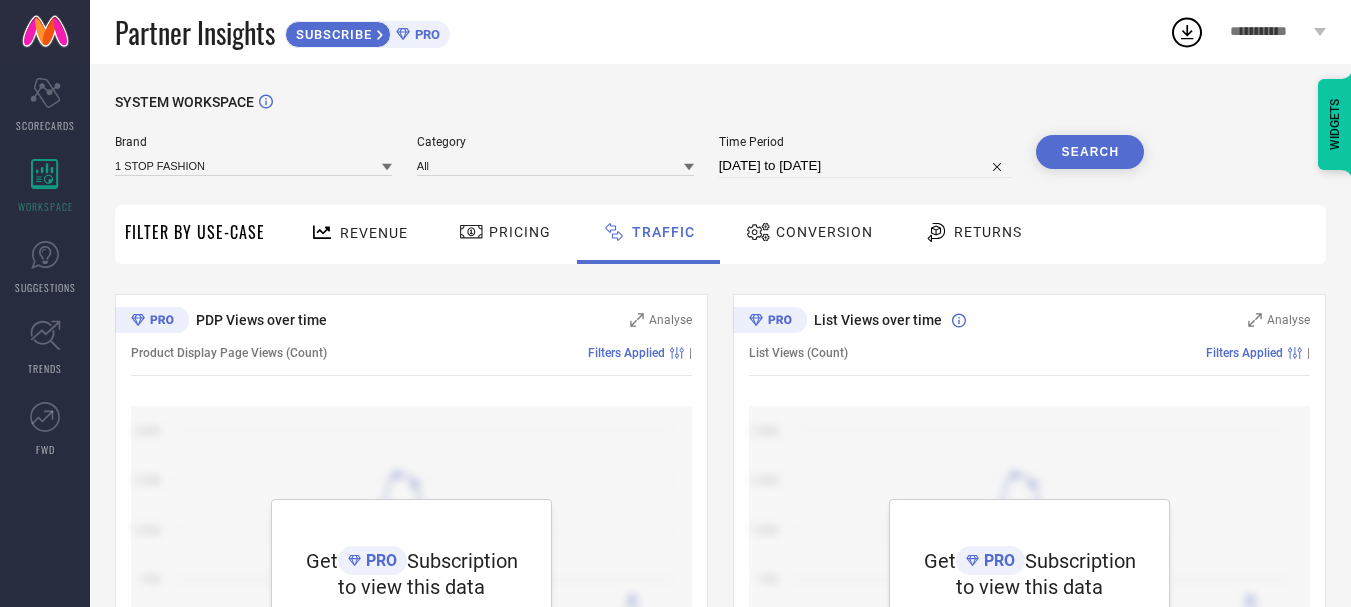 click on "Search" at bounding box center [1090, 152] 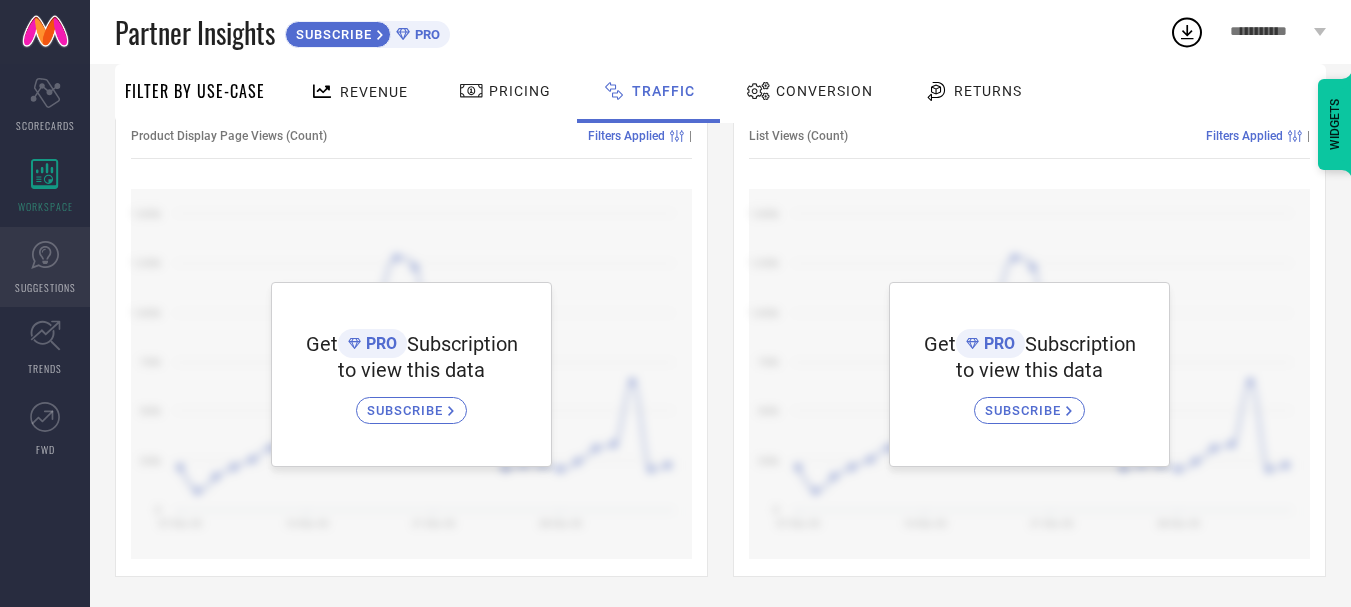 click on "SUGGESTIONS" at bounding box center (45, 267) 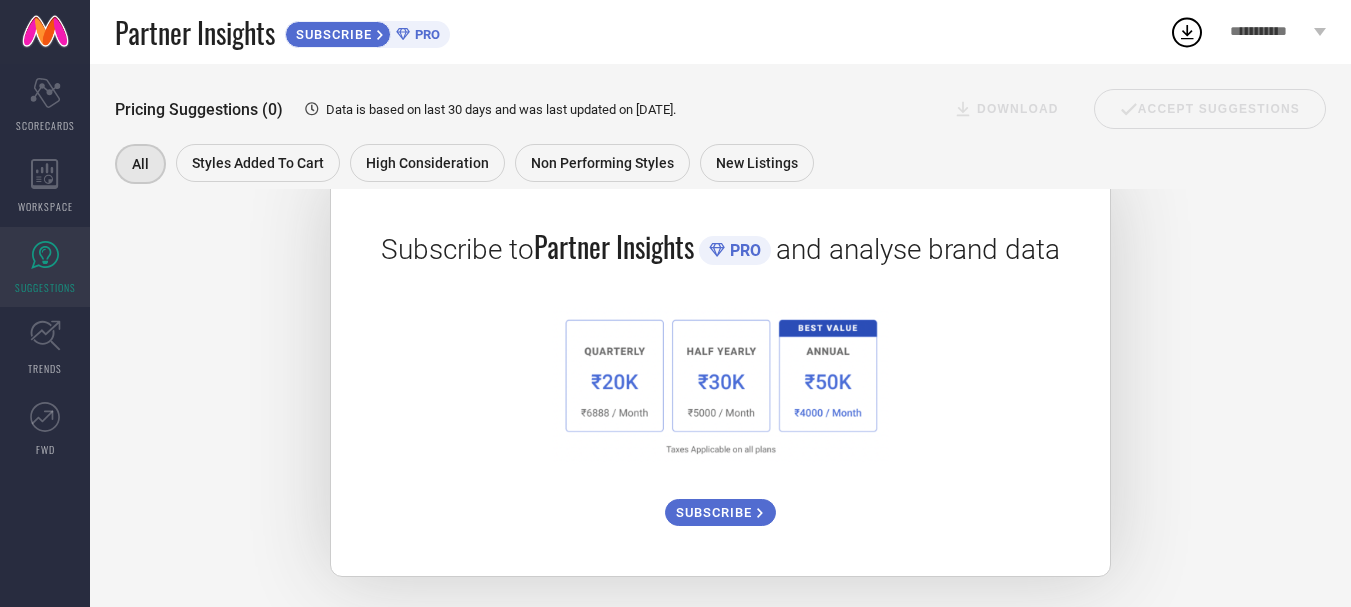 scroll, scrollTop: 160, scrollLeft: 0, axis: vertical 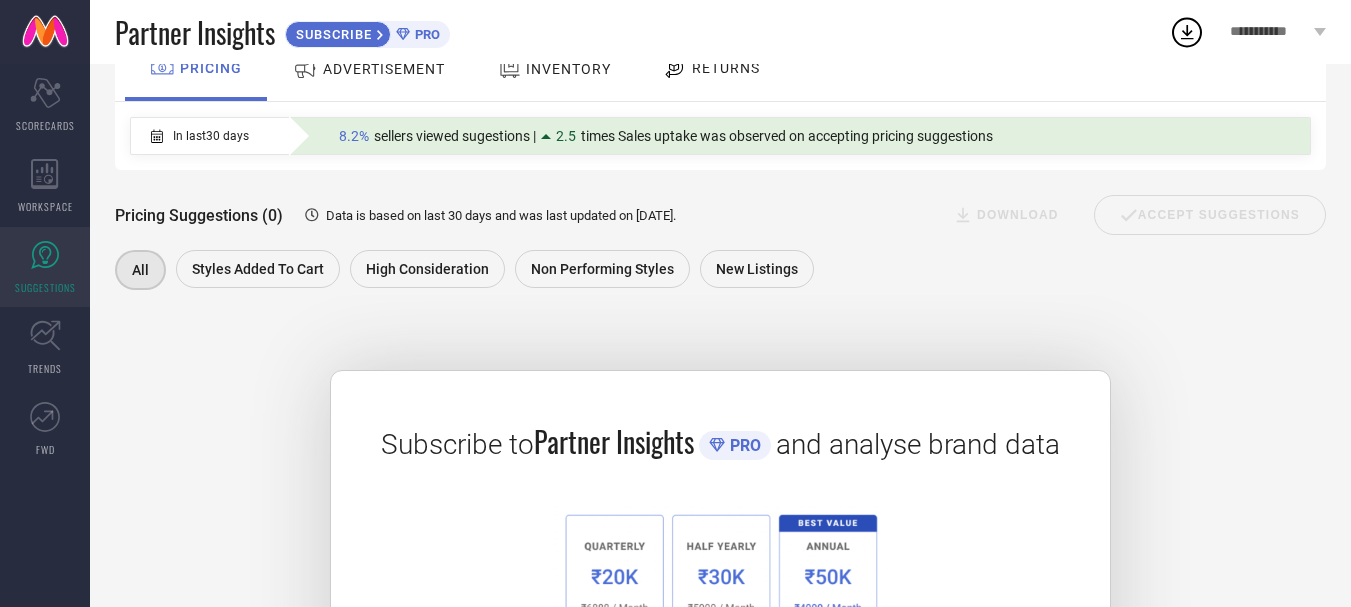 click on "Partner Insights SUBSCRIBE PRO" at bounding box center [642, 32] 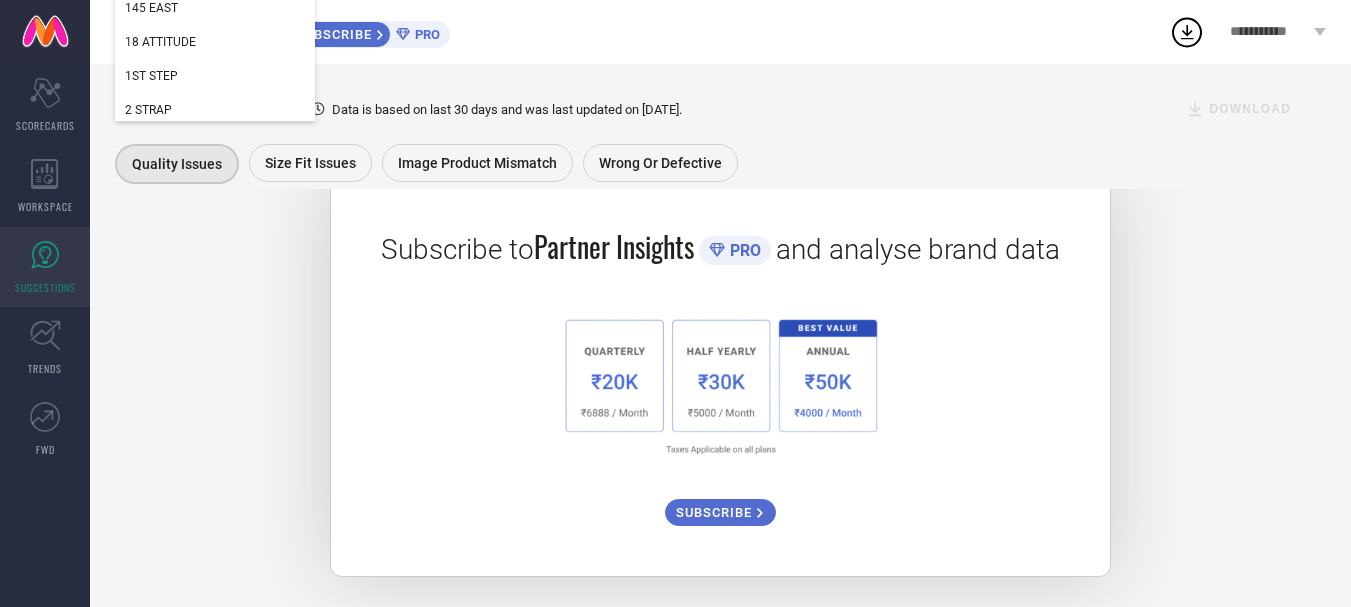 scroll, scrollTop: 360, scrollLeft: 0, axis: vertical 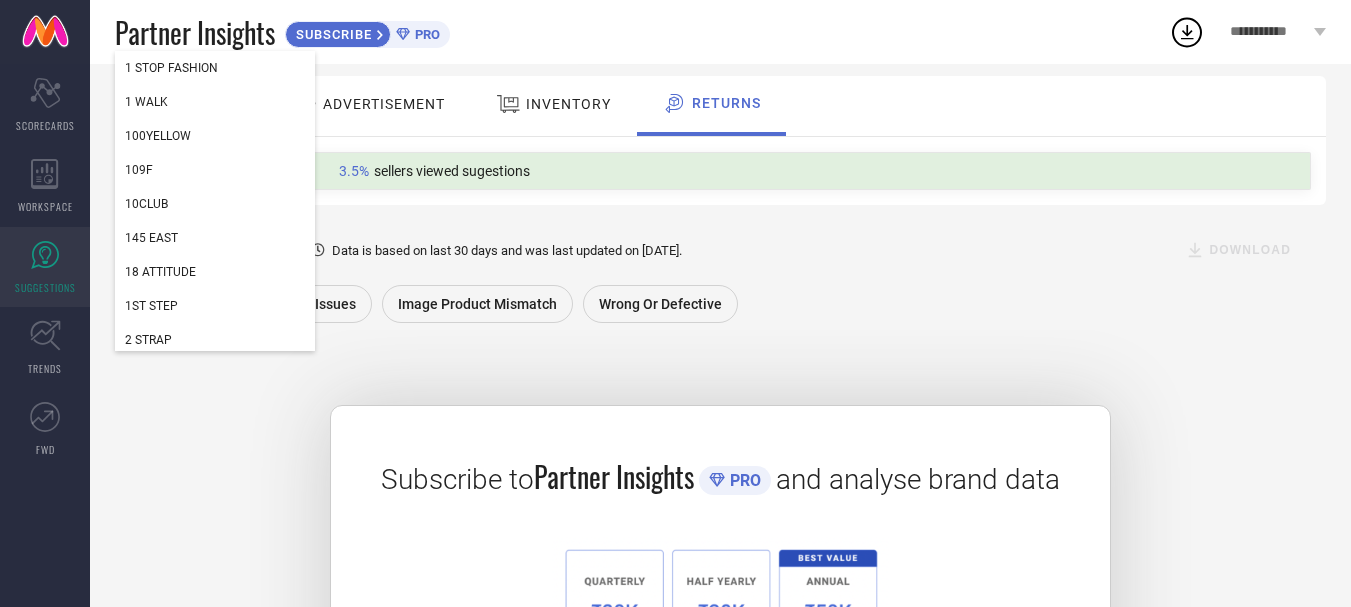type 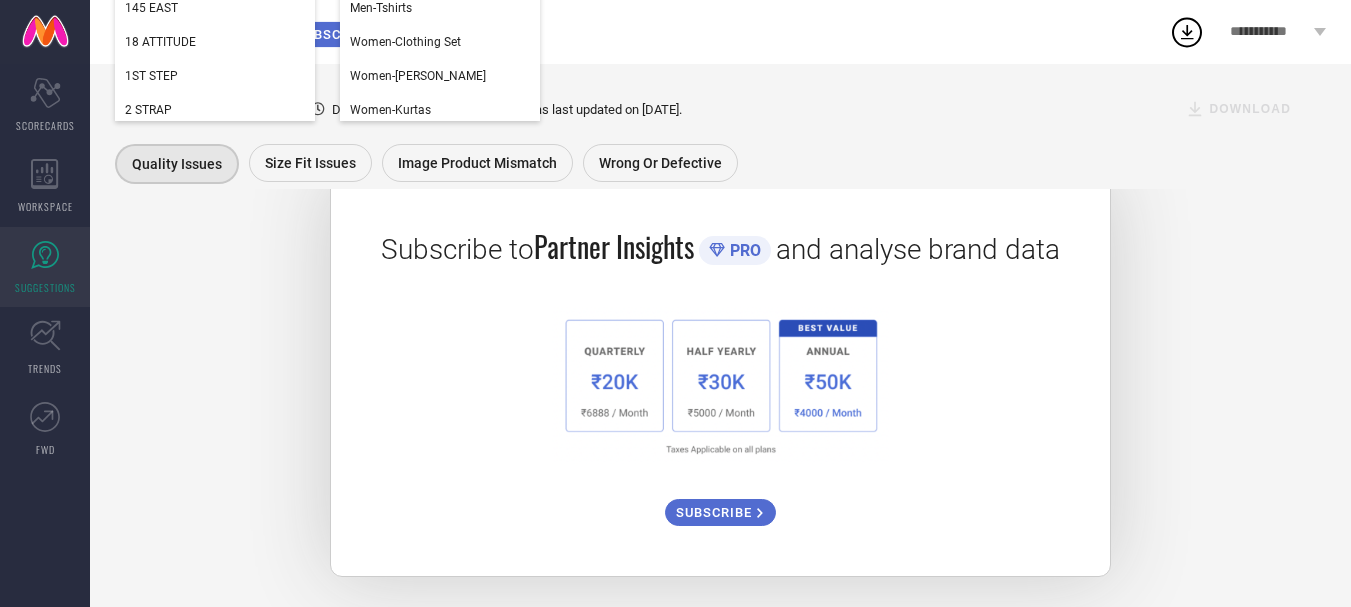 scroll, scrollTop: 0, scrollLeft: 0, axis: both 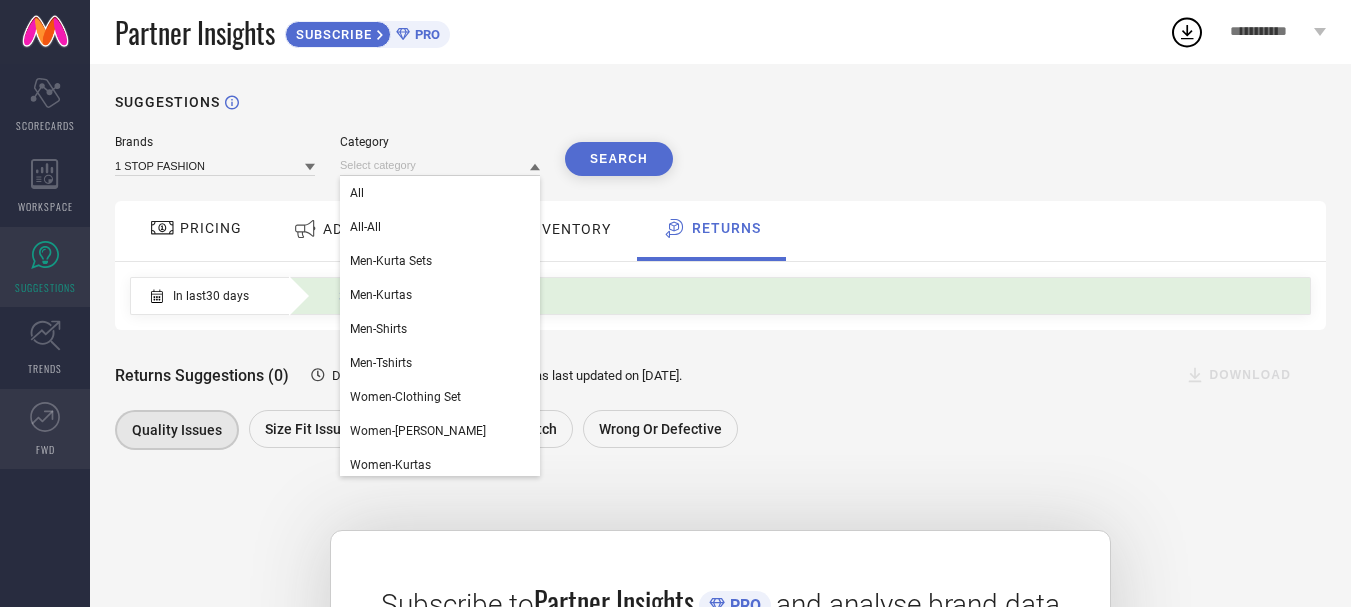 click on "FWD" at bounding box center (45, 429) 